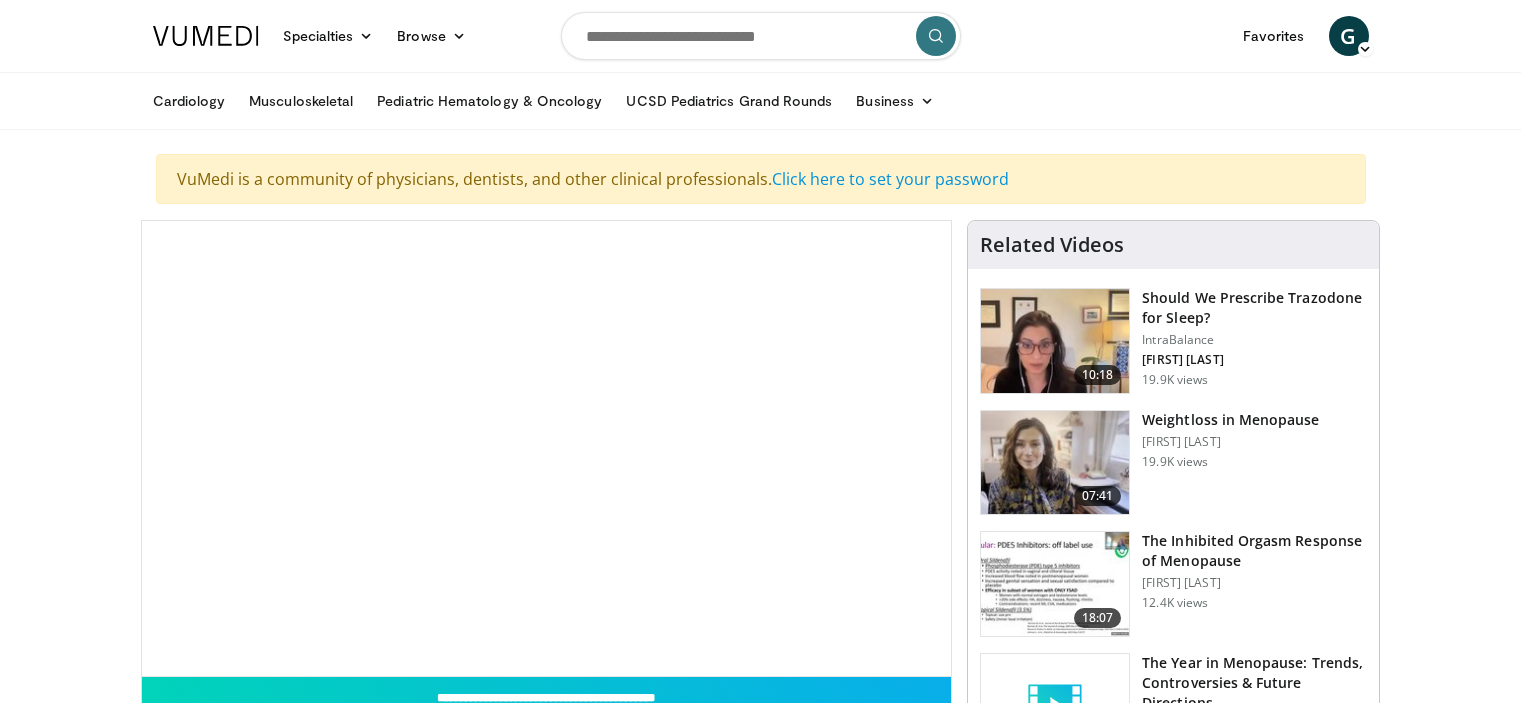 scroll, scrollTop: 0, scrollLeft: 0, axis: both 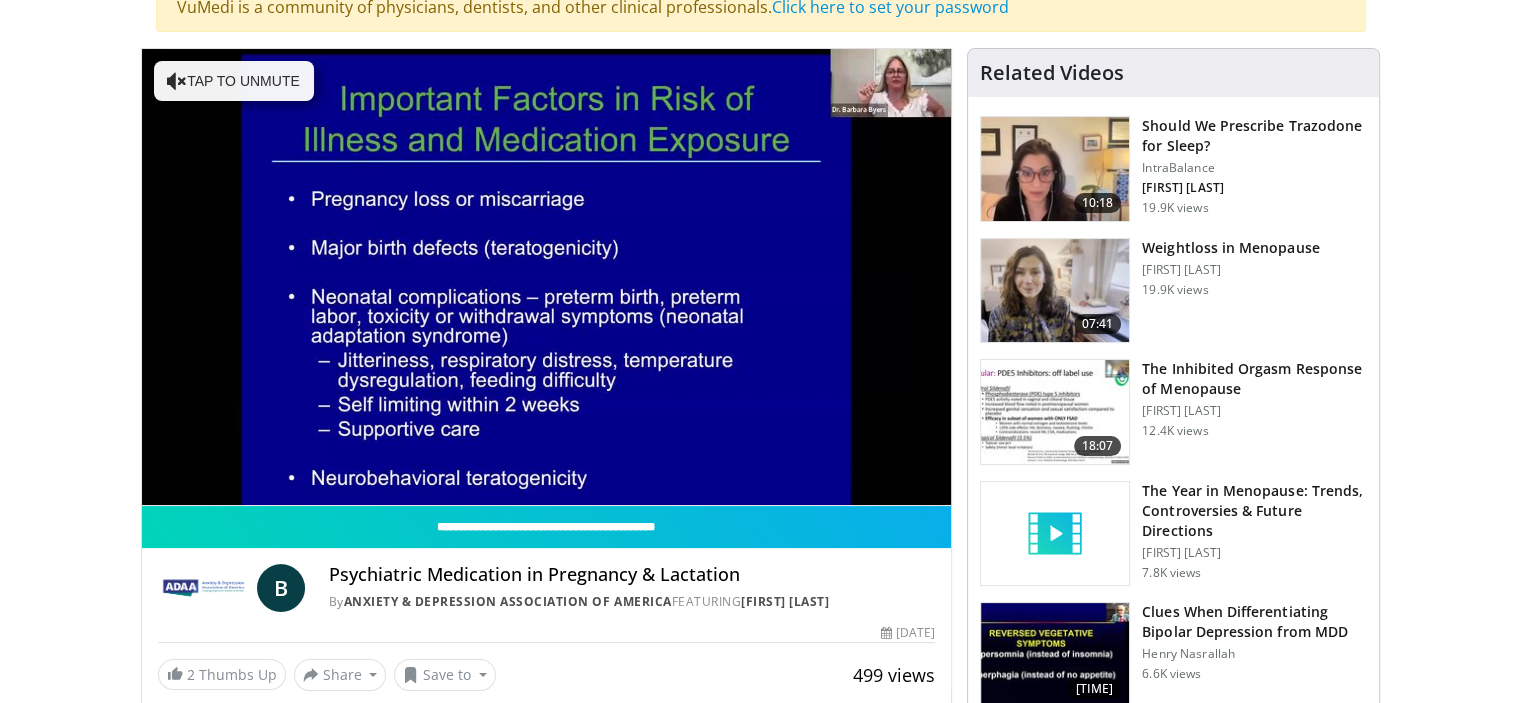 click on "Weightloss in Menopause" at bounding box center (1230, 248) 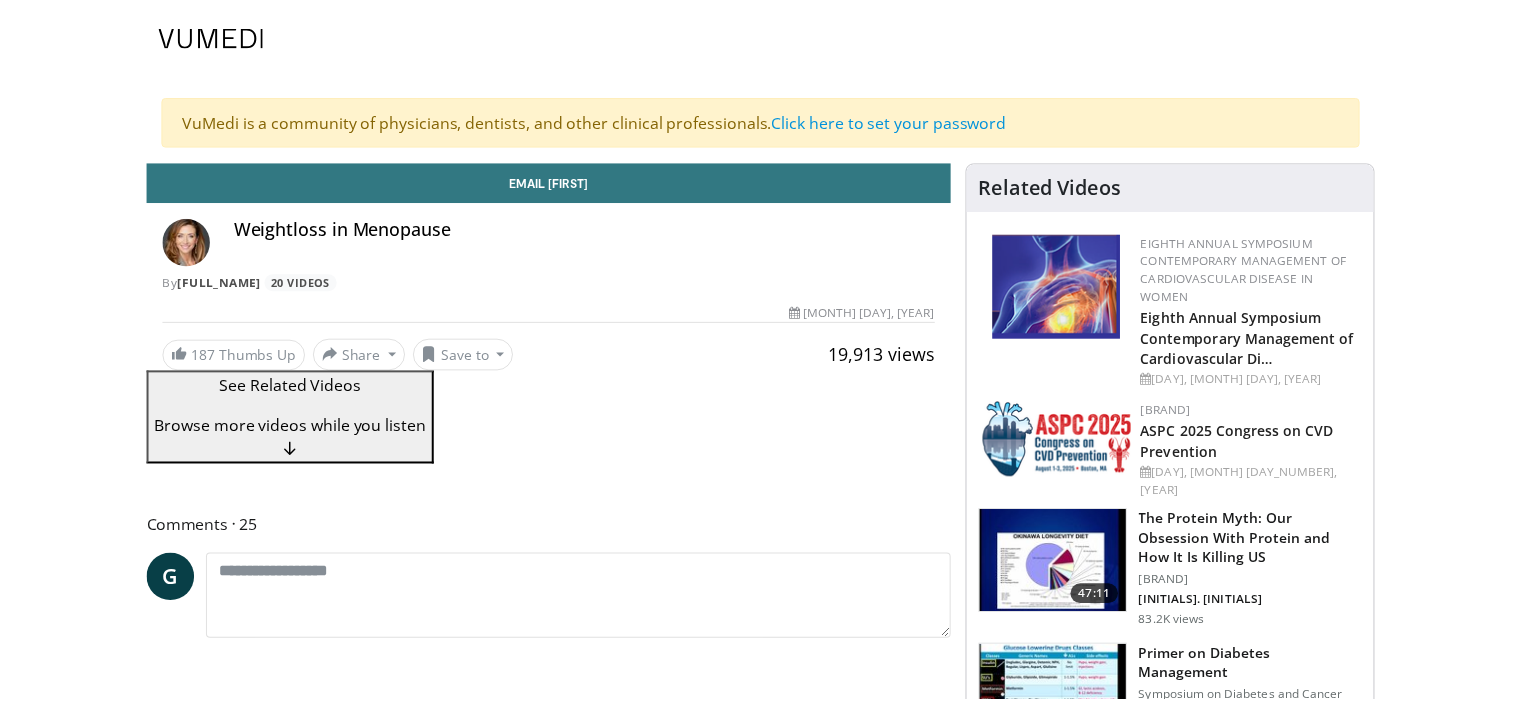 scroll, scrollTop: 0, scrollLeft: 0, axis: both 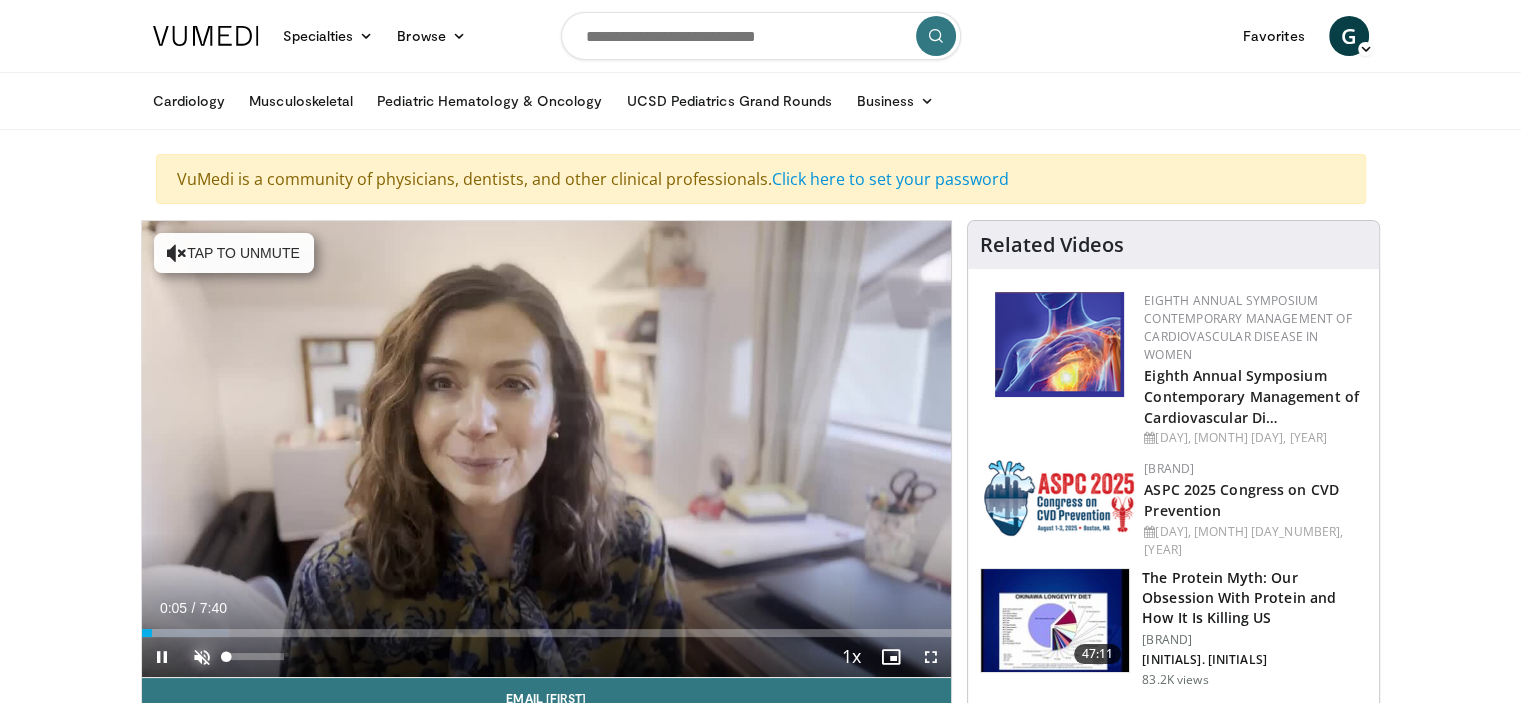click at bounding box center (202, 657) 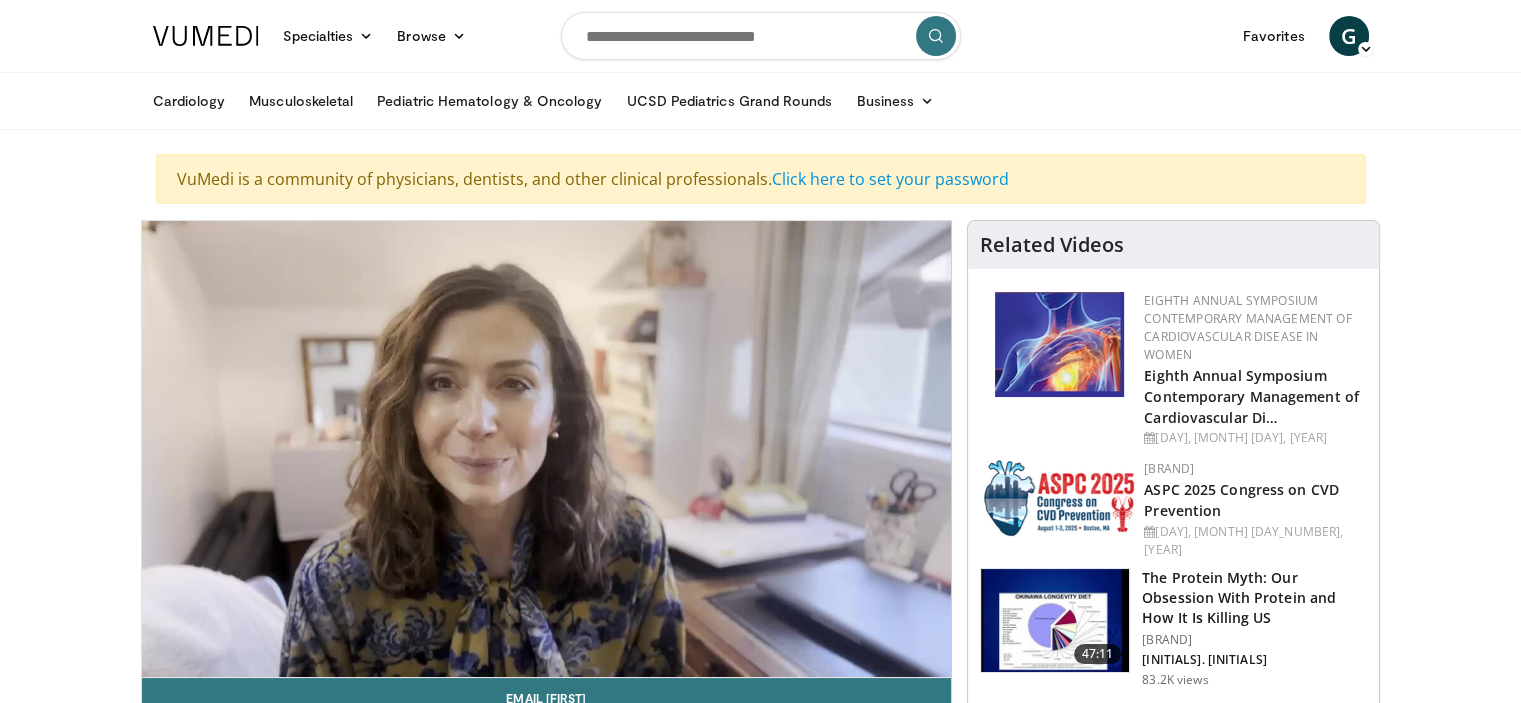 type 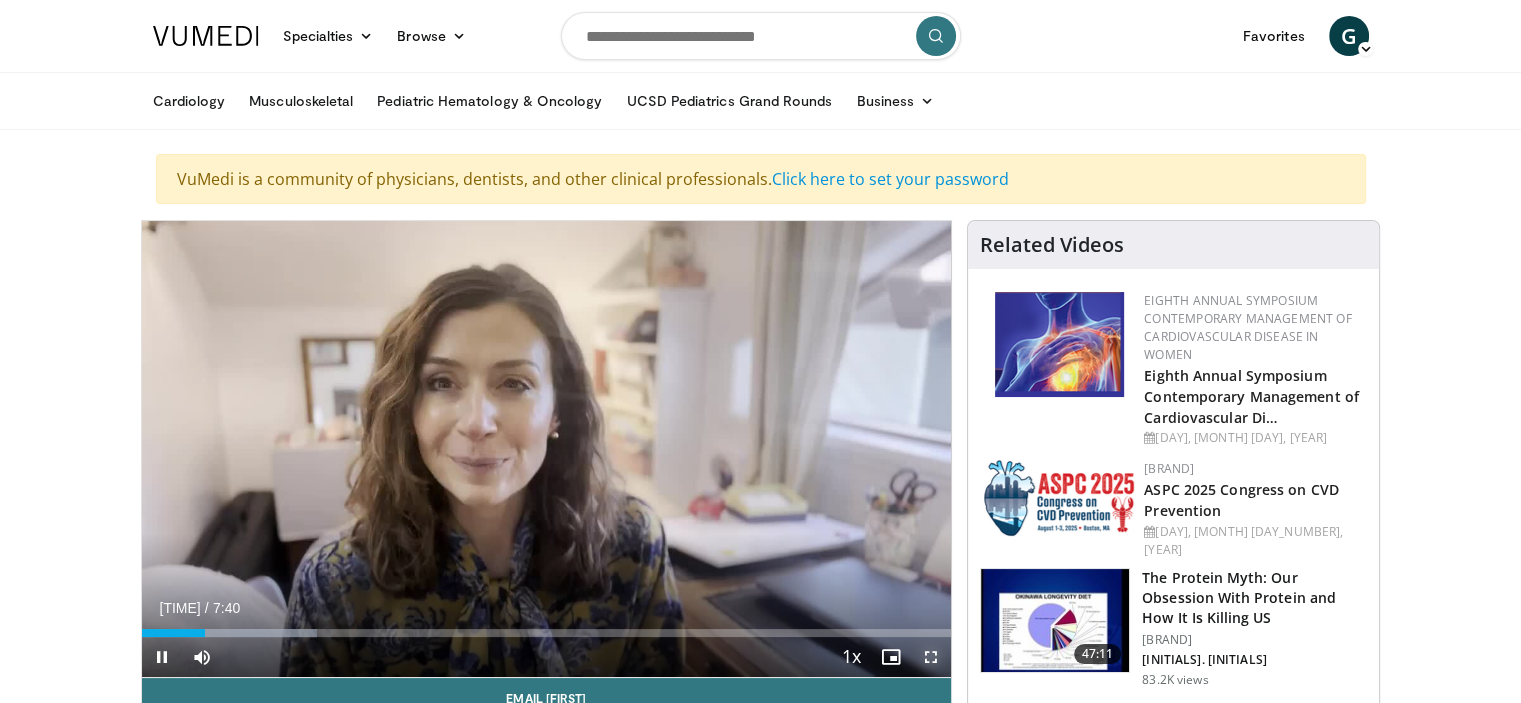 click at bounding box center (931, 657) 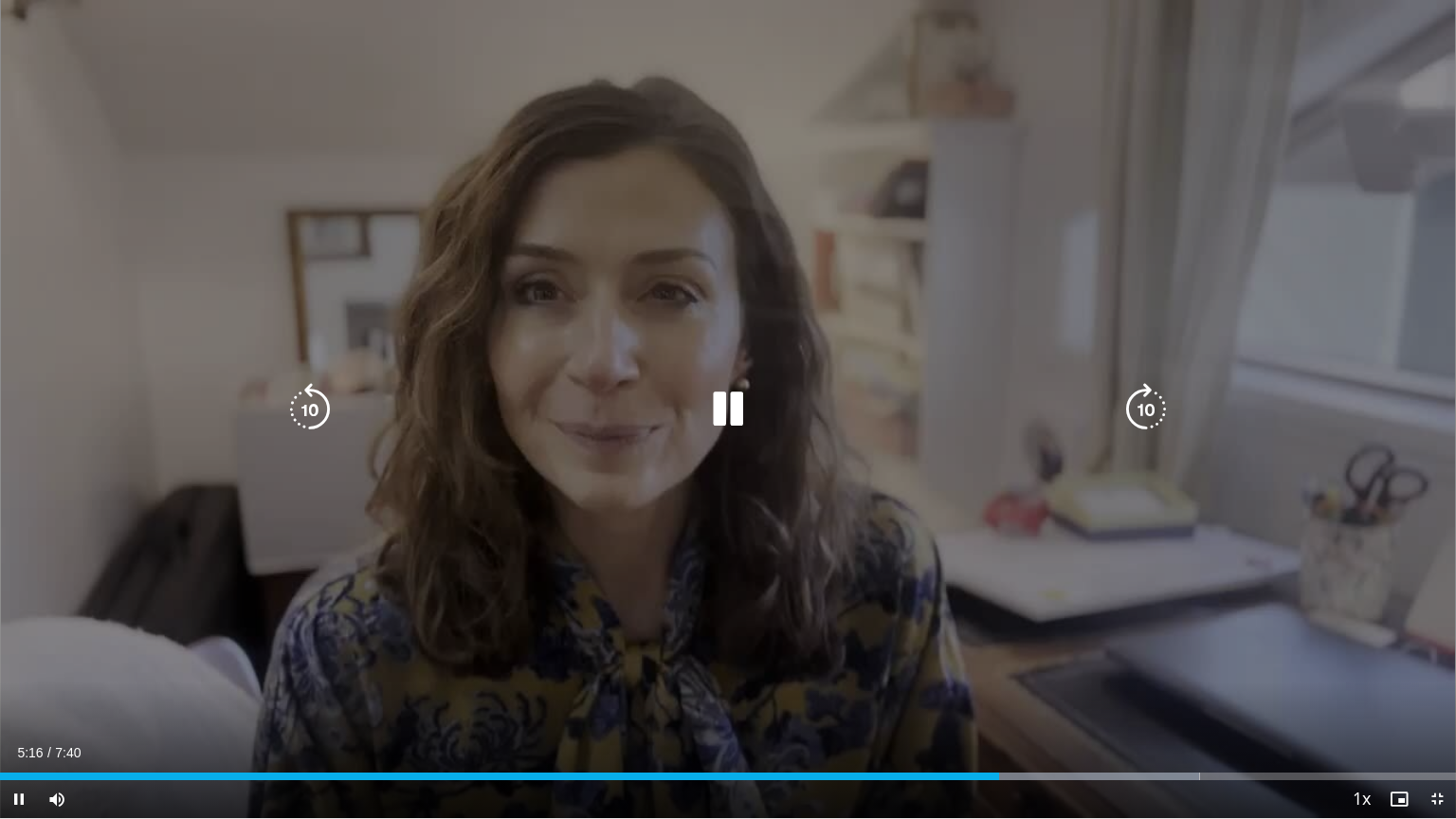 click at bounding box center [728, 410] 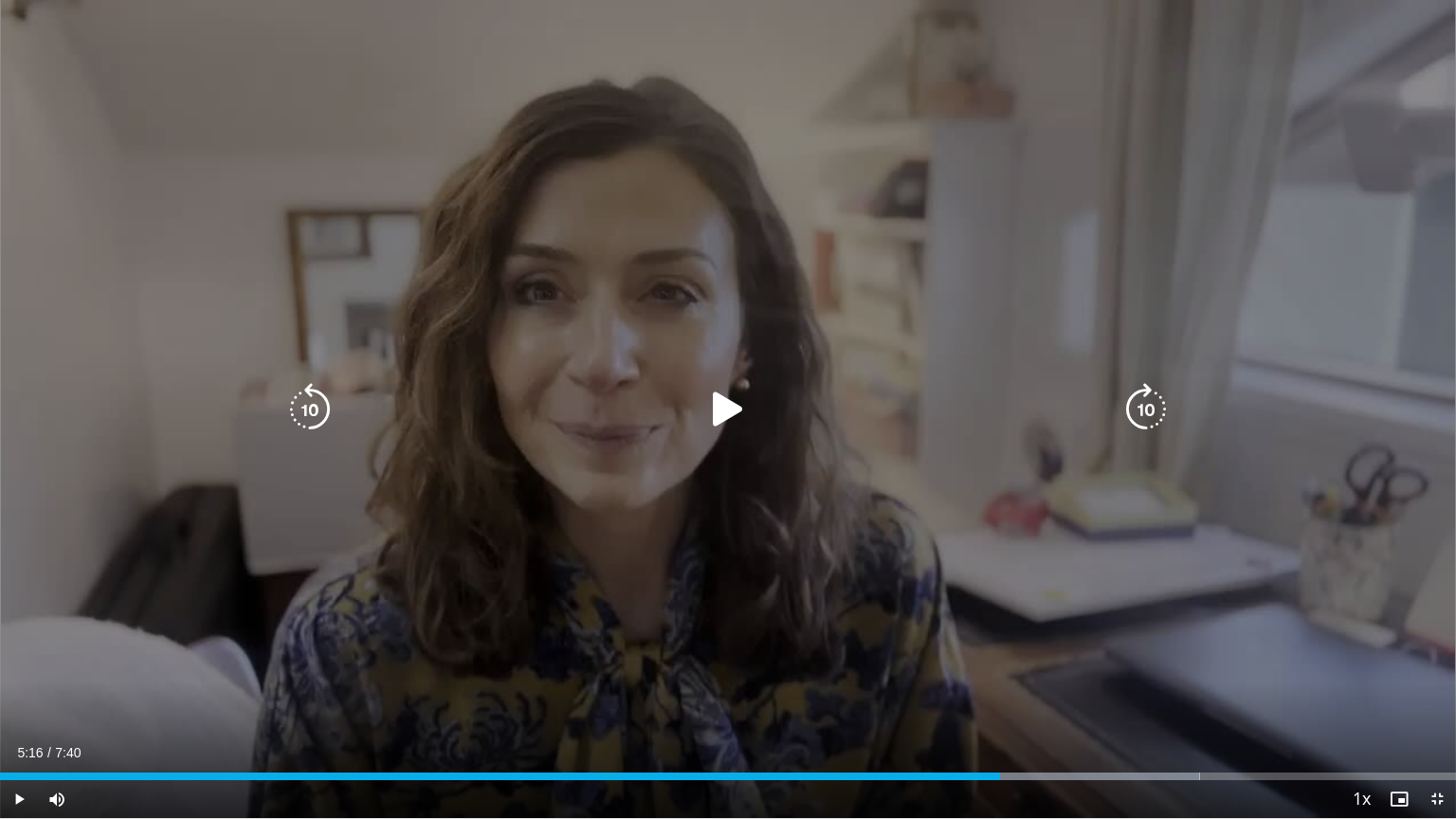 click at bounding box center (728, 410) 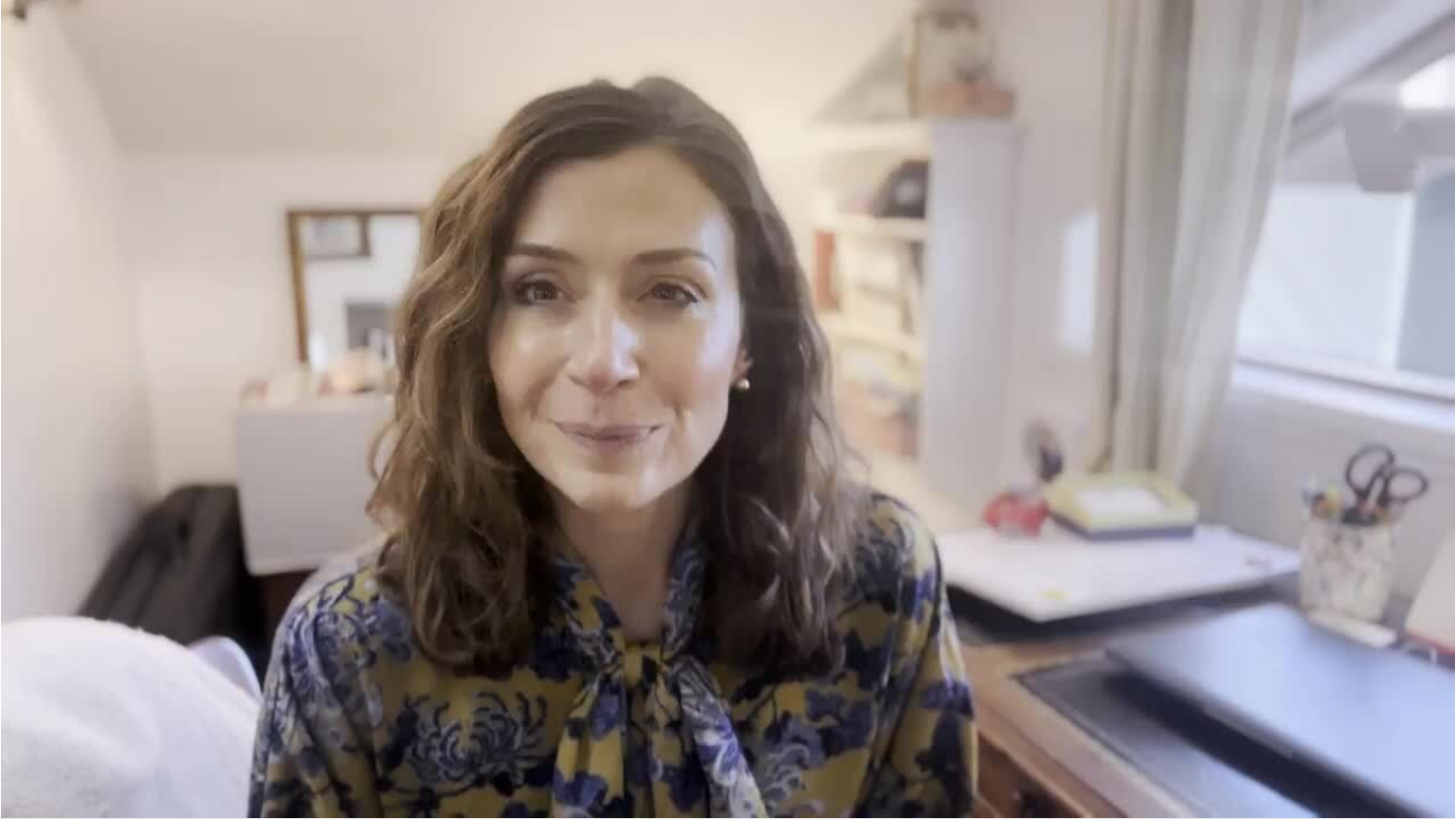 type 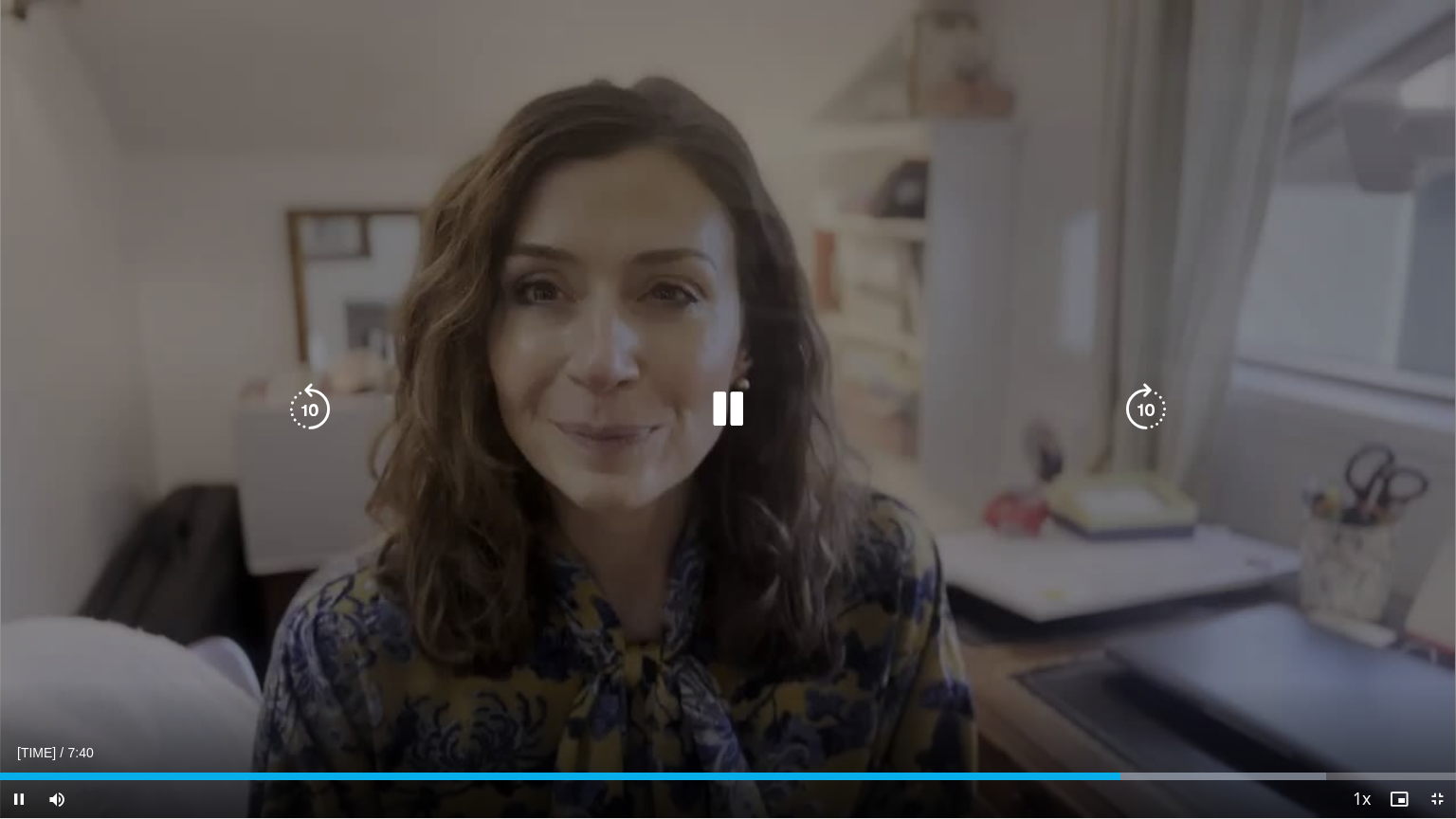 click at bounding box center (728, 410) 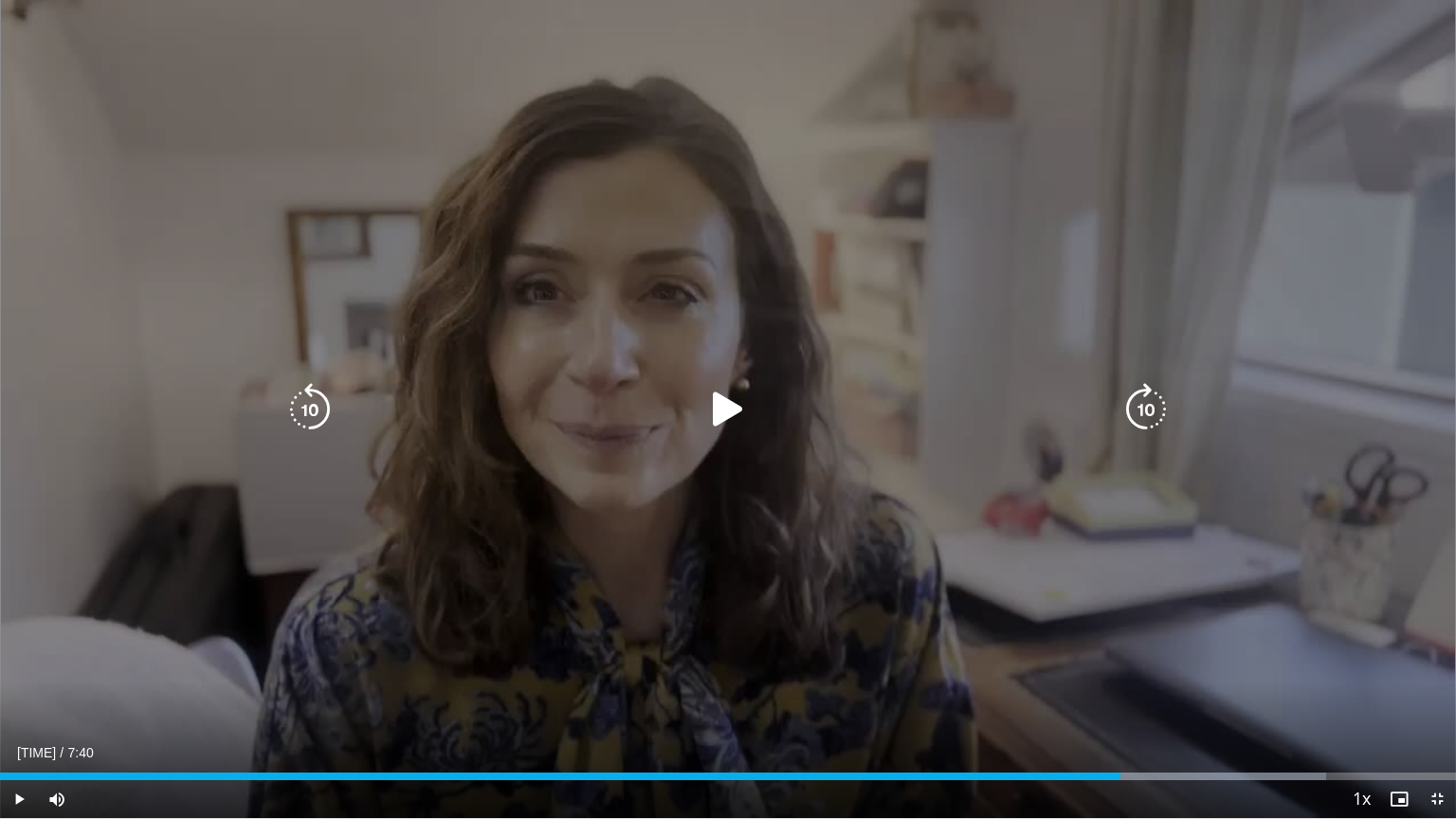 click at bounding box center [728, 410] 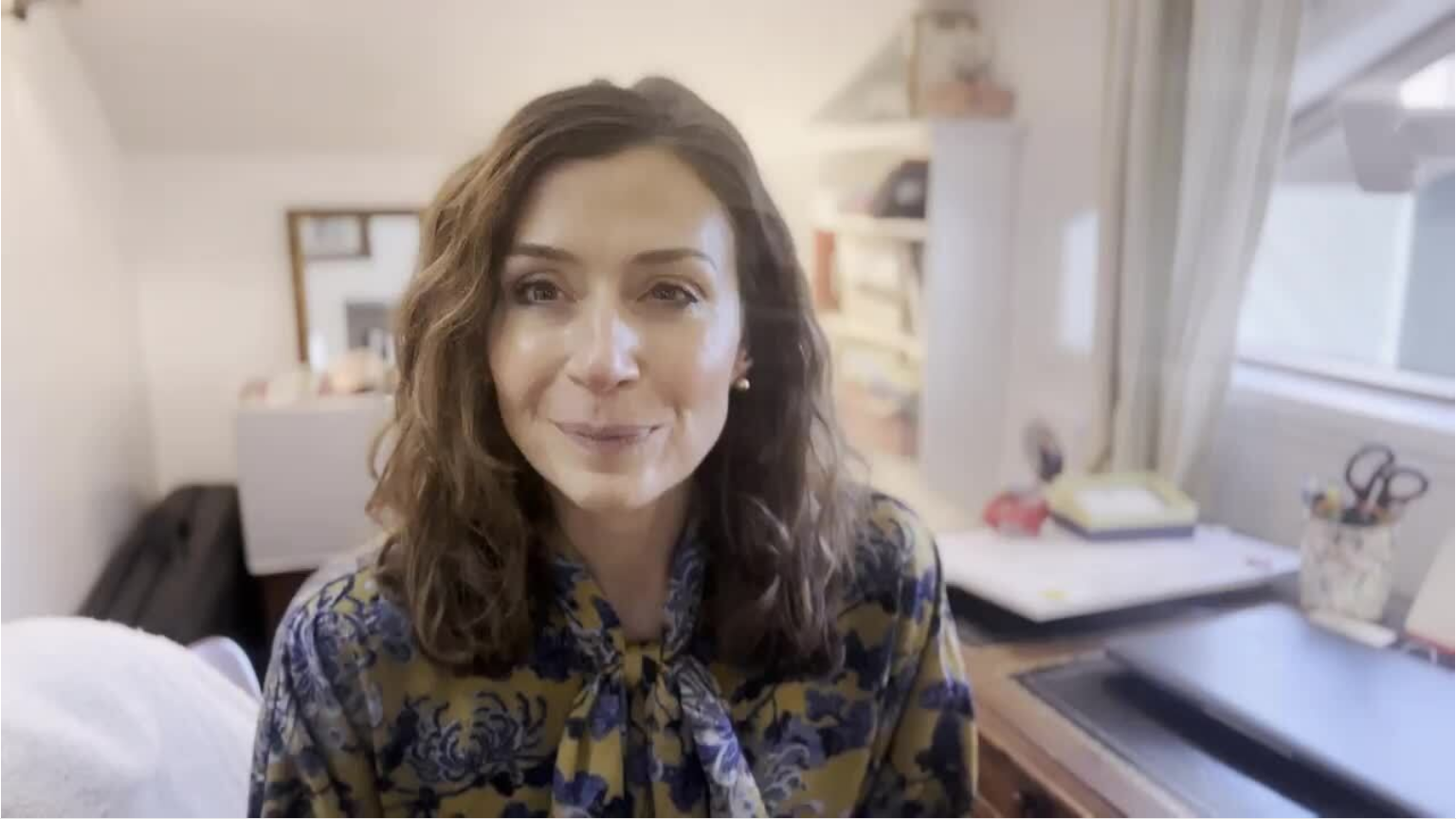 click on "**********" at bounding box center [728, 410] 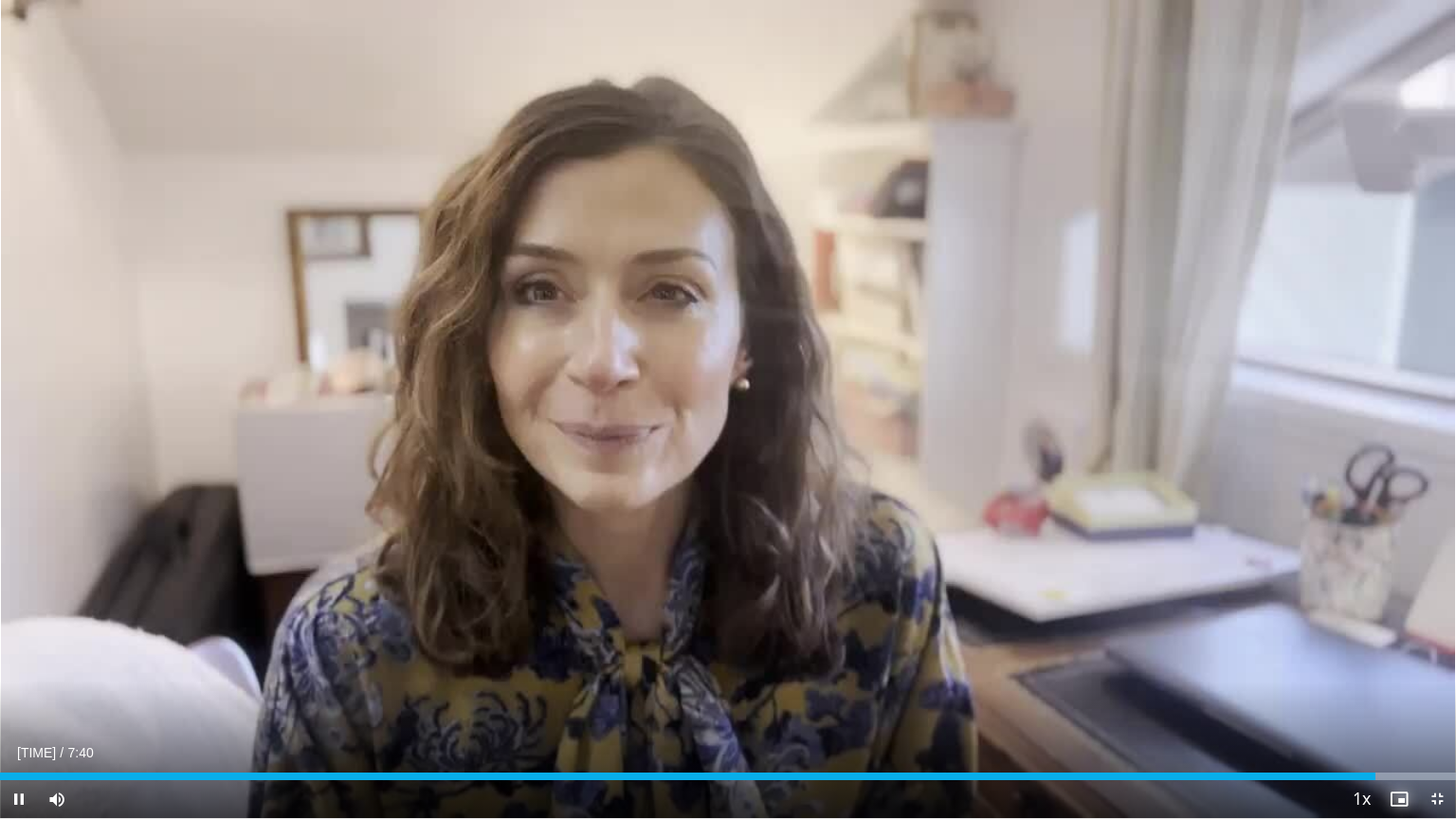 click at bounding box center [1399, 799] 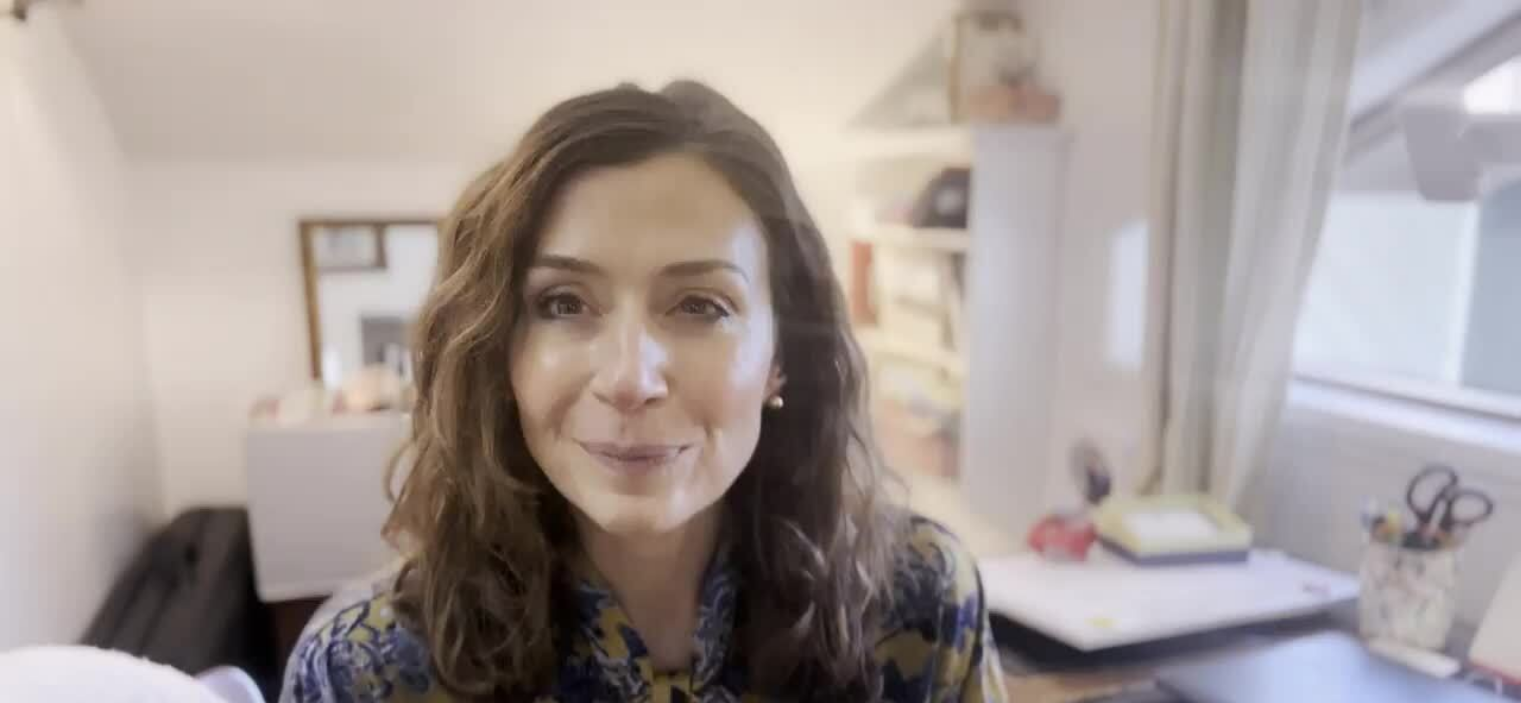 scroll, scrollTop: 1388, scrollLeft: 0, axis: vertical 